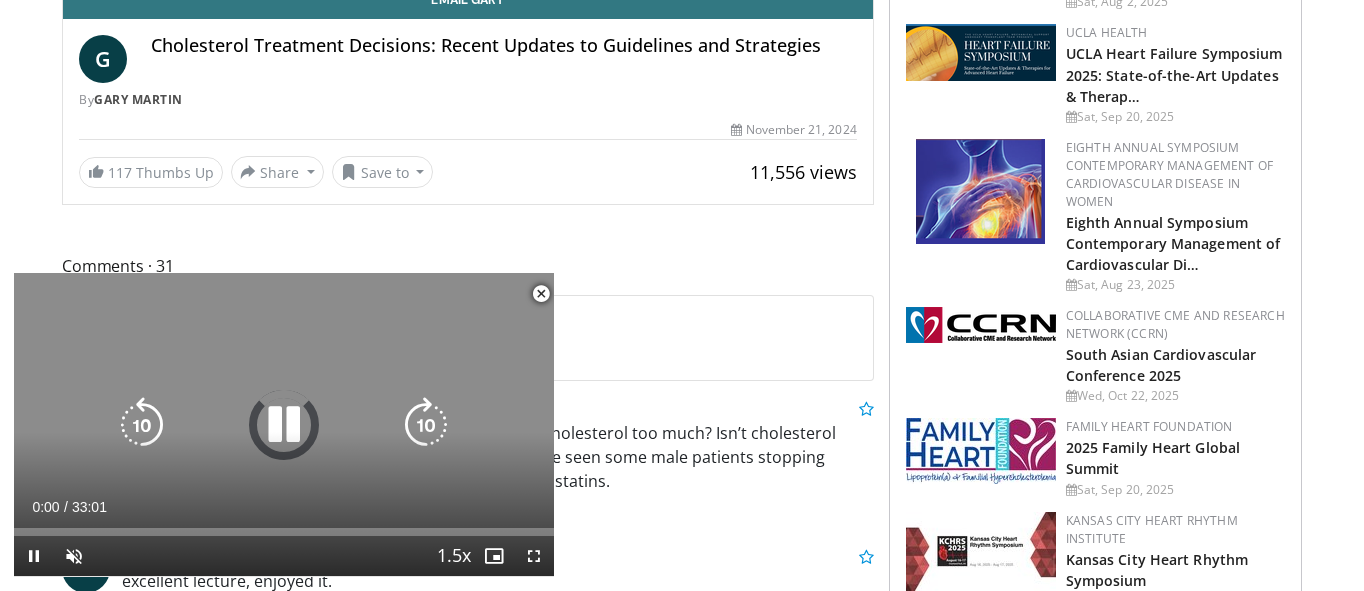 scroll, scrollTop: 642, scrollLeft: 0, axis: vertical 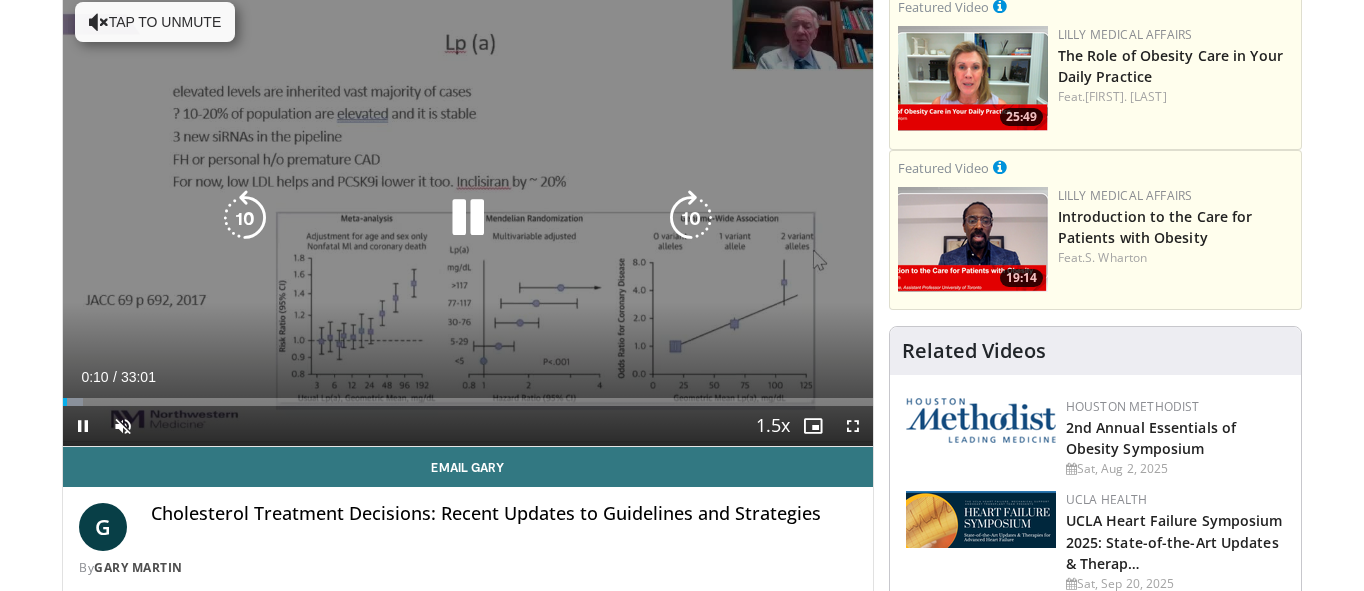 click at bounding box center [468, 218] 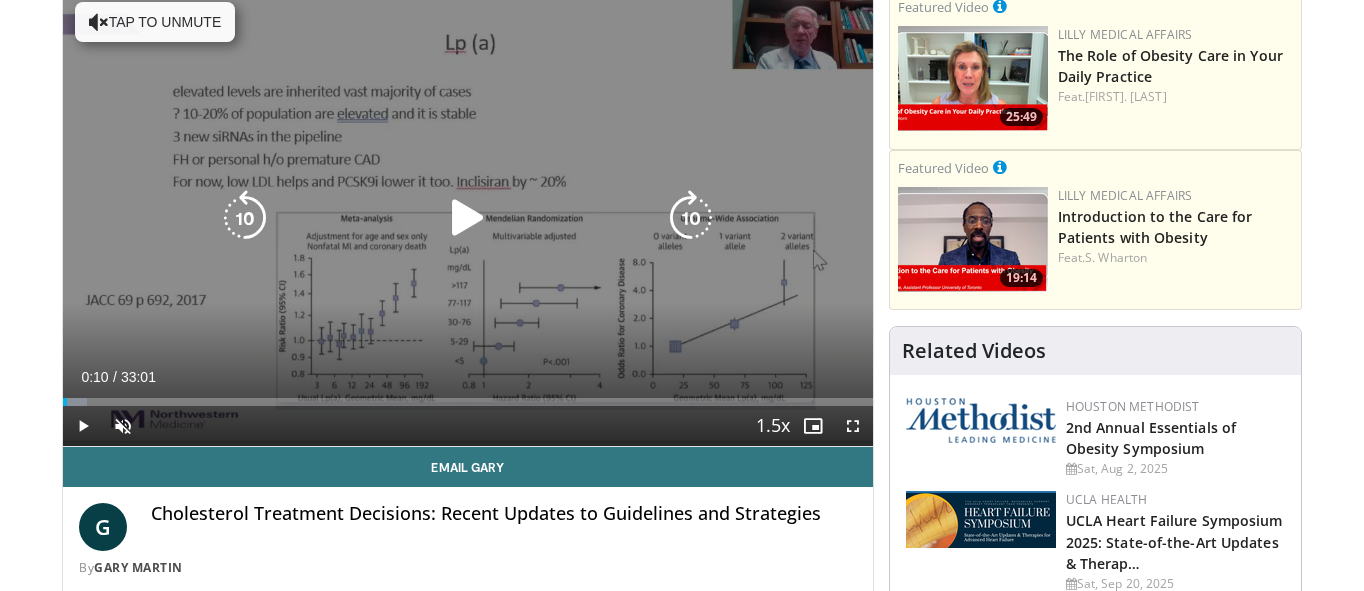 click at bounding box center [468, 218] 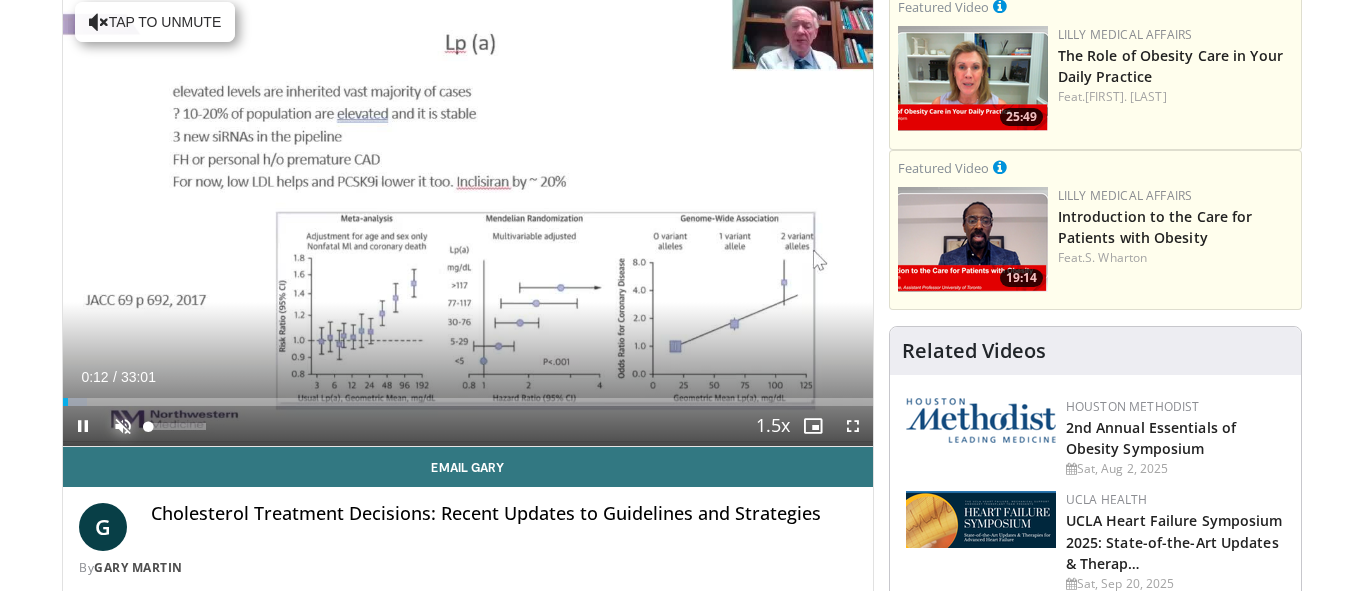 click at bounding box center (123, 426) 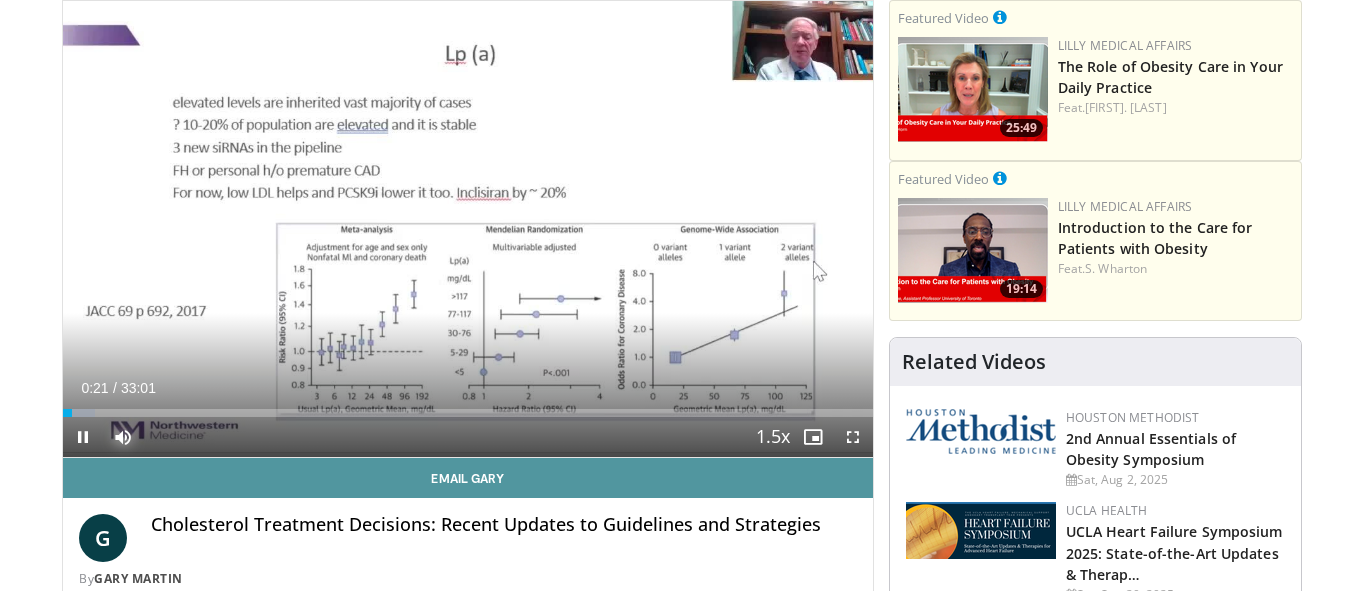 scroll, scrollTop: 47, scrollLeft: 0, axis: vertical 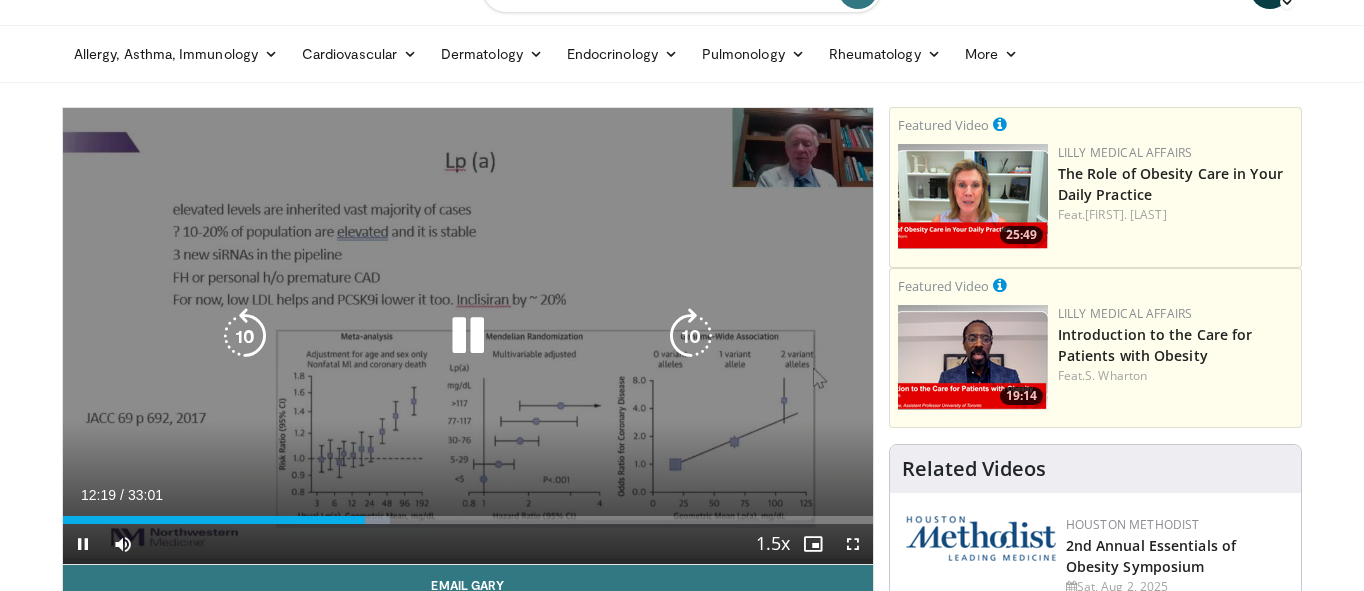 click at bounding box center [245, 336] 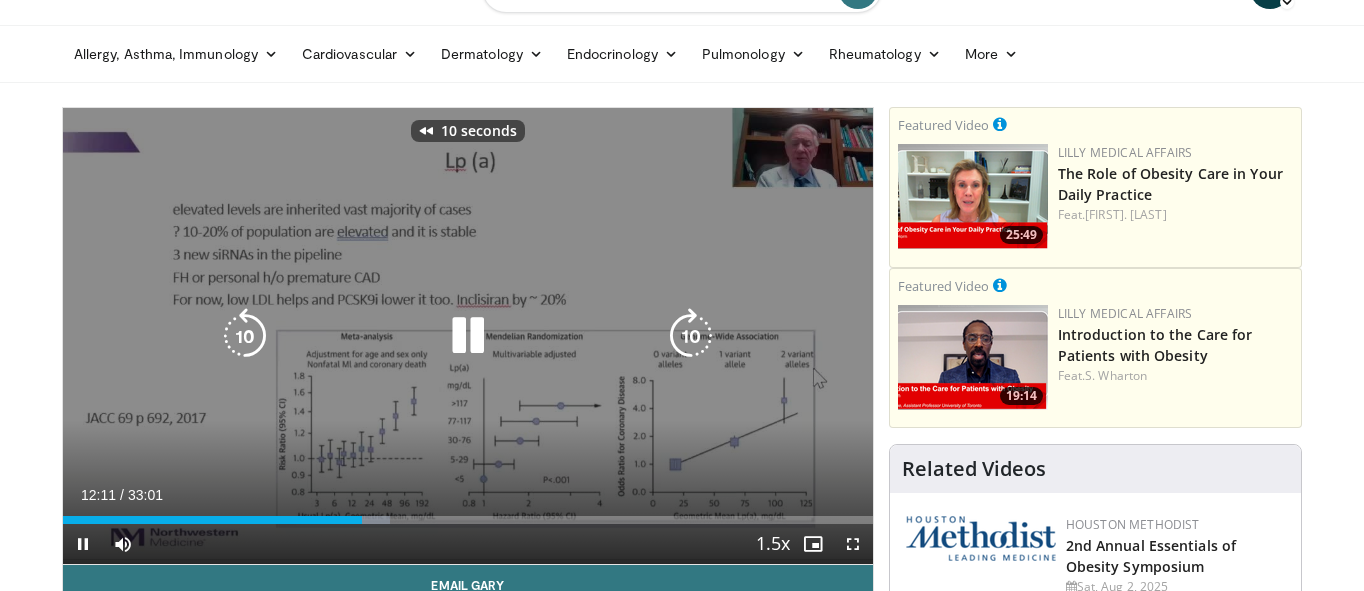 click at bounding box center (245, 336) 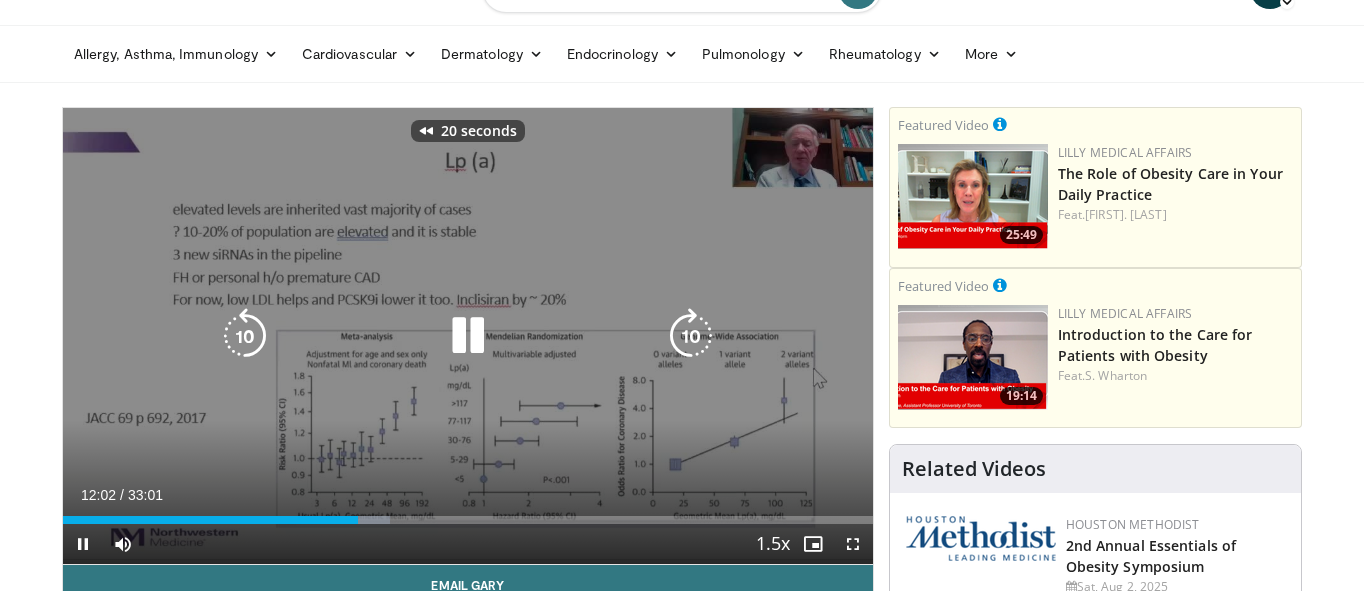 click at bounding box center [245, 336] 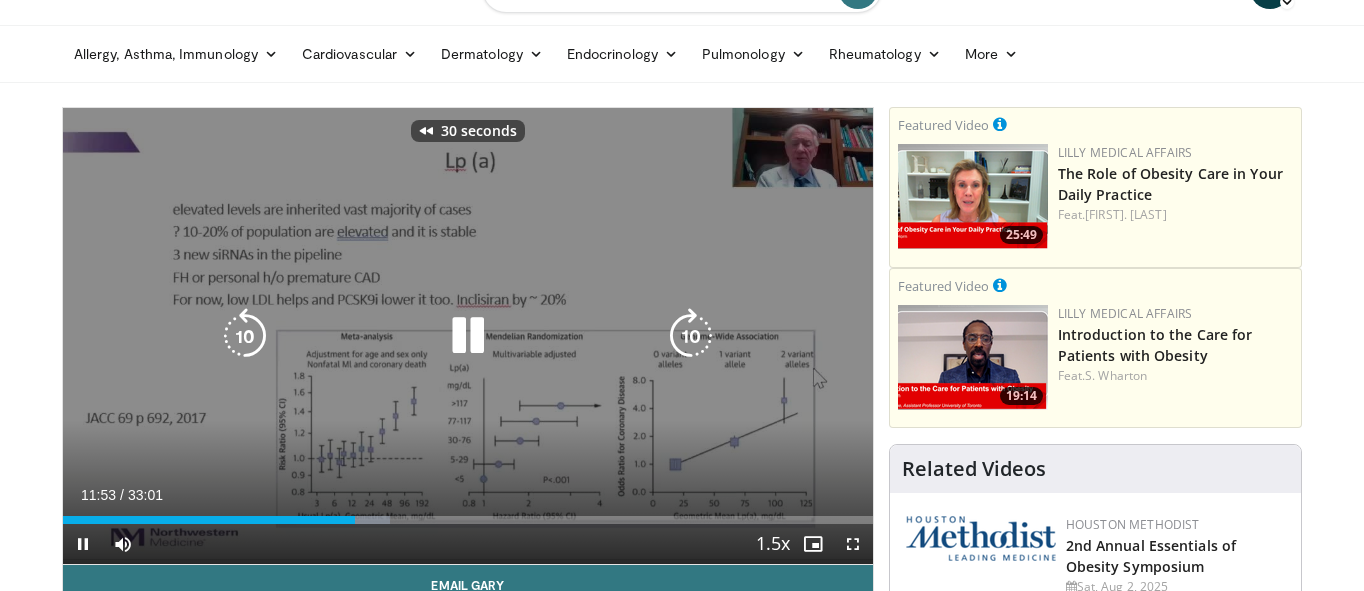 click at bounding box center [245, 336] 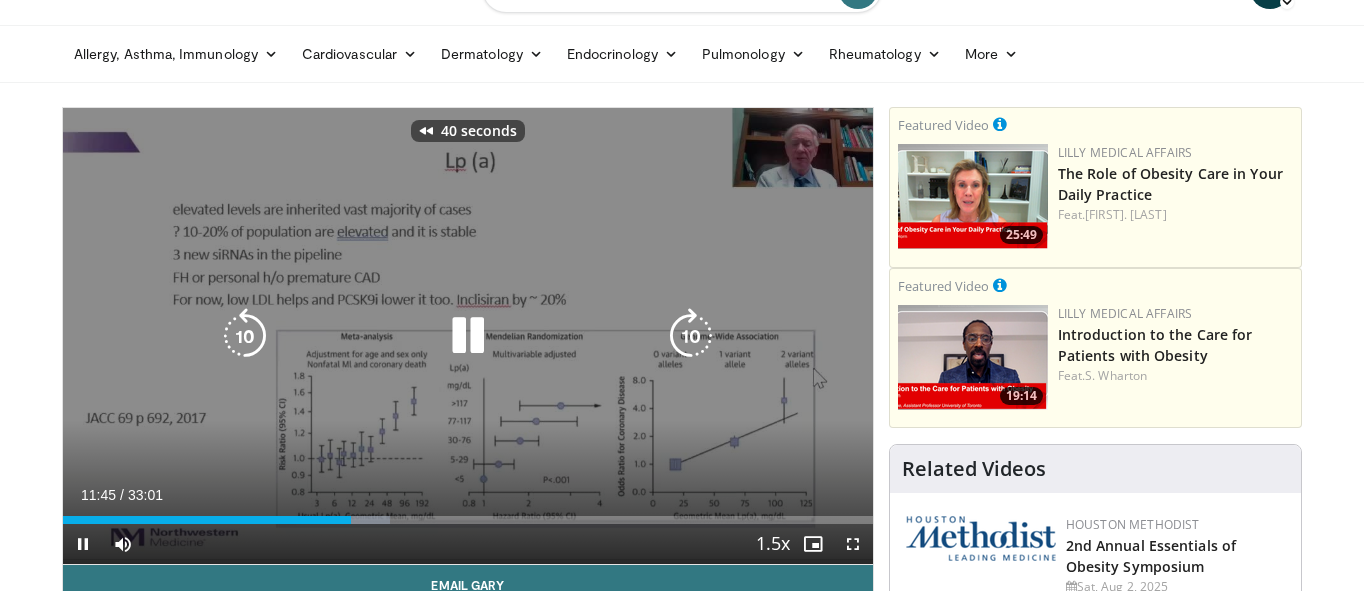 click at bounding box center [245, 336] 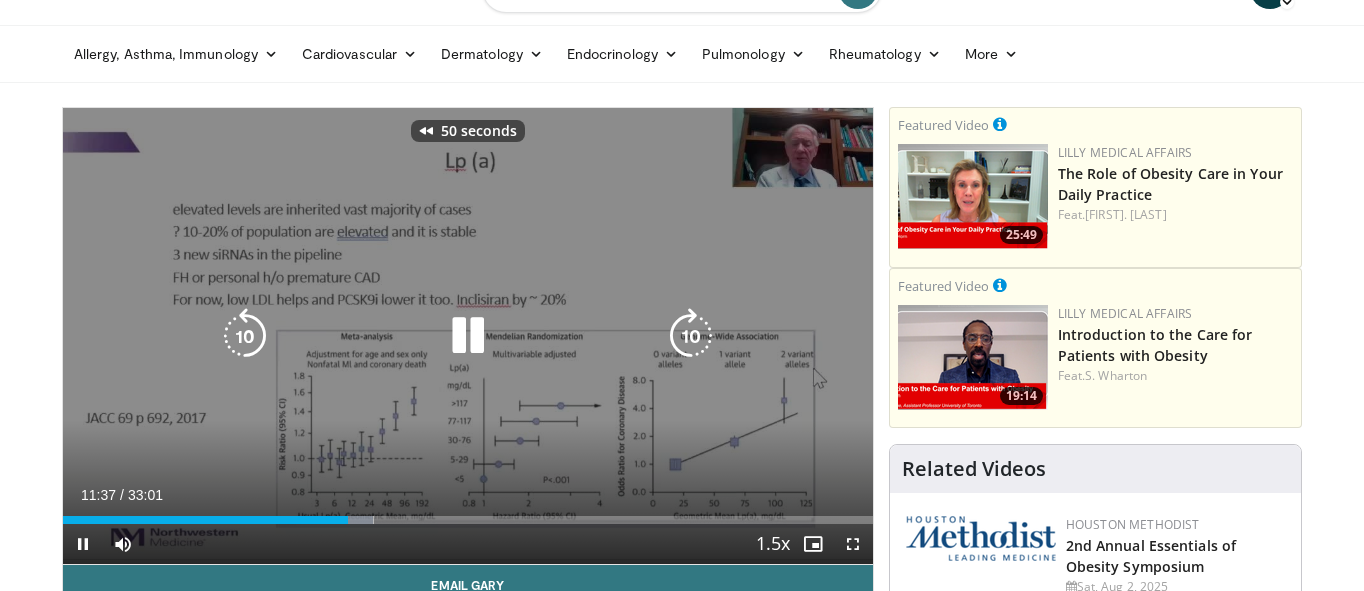 click at bounding box center [245, 336] 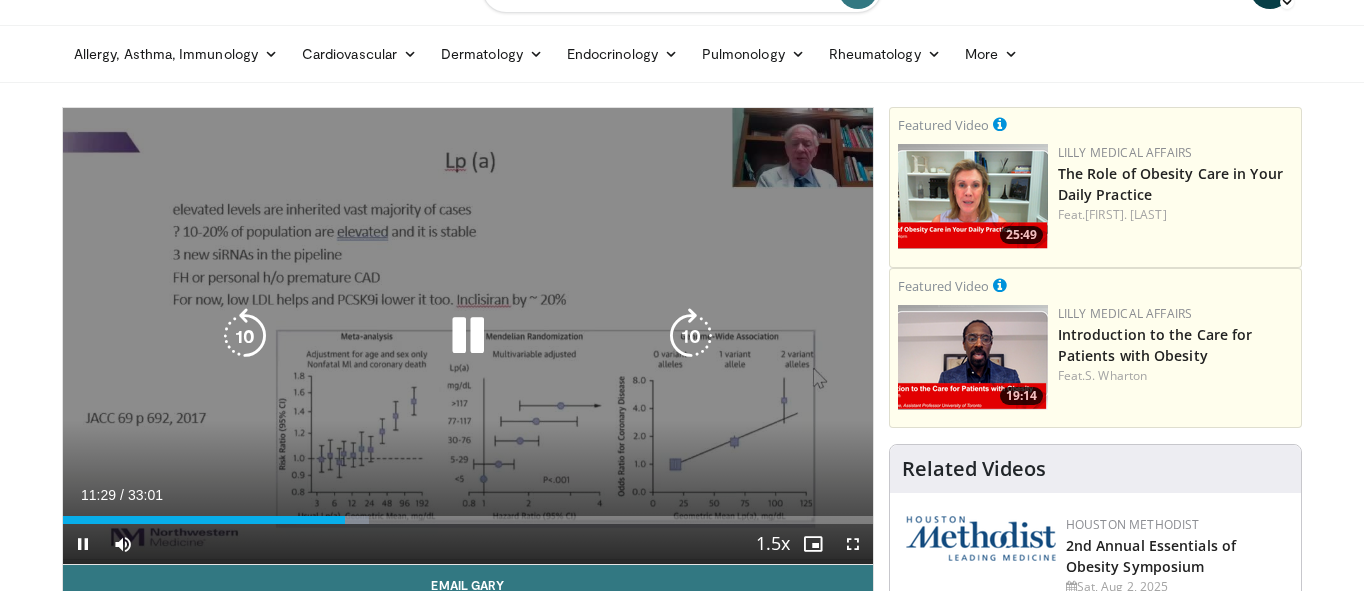 click at bounding box center (245, 336) 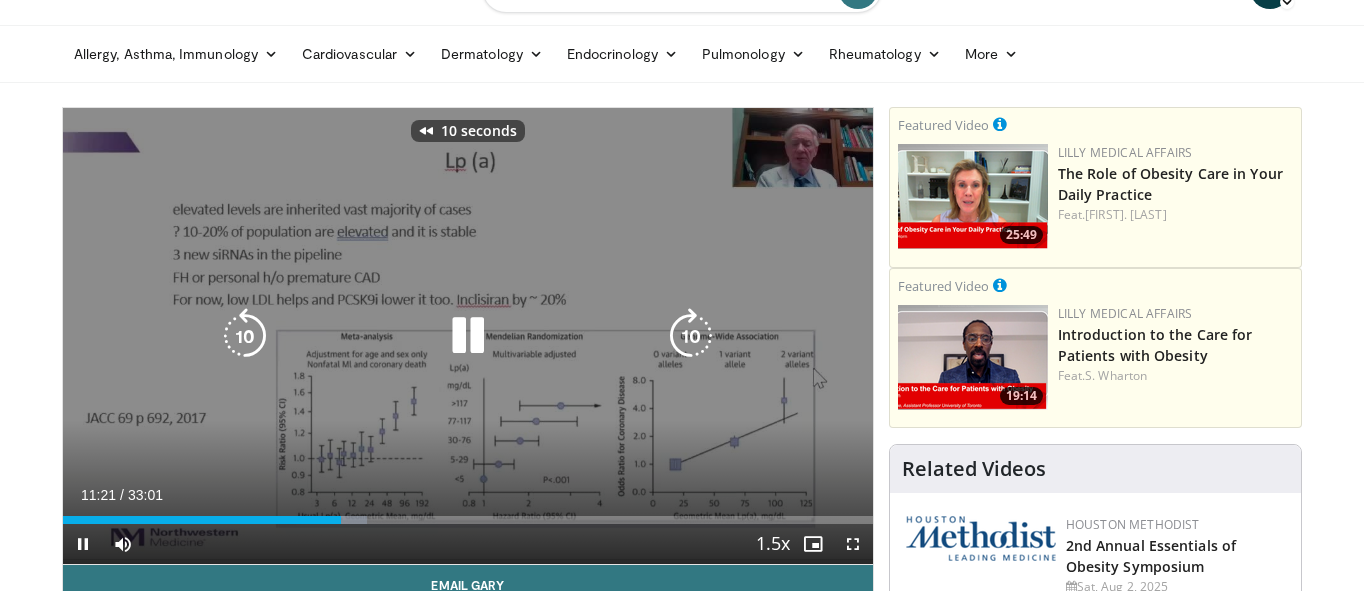 click at bounding box center (245, 336) 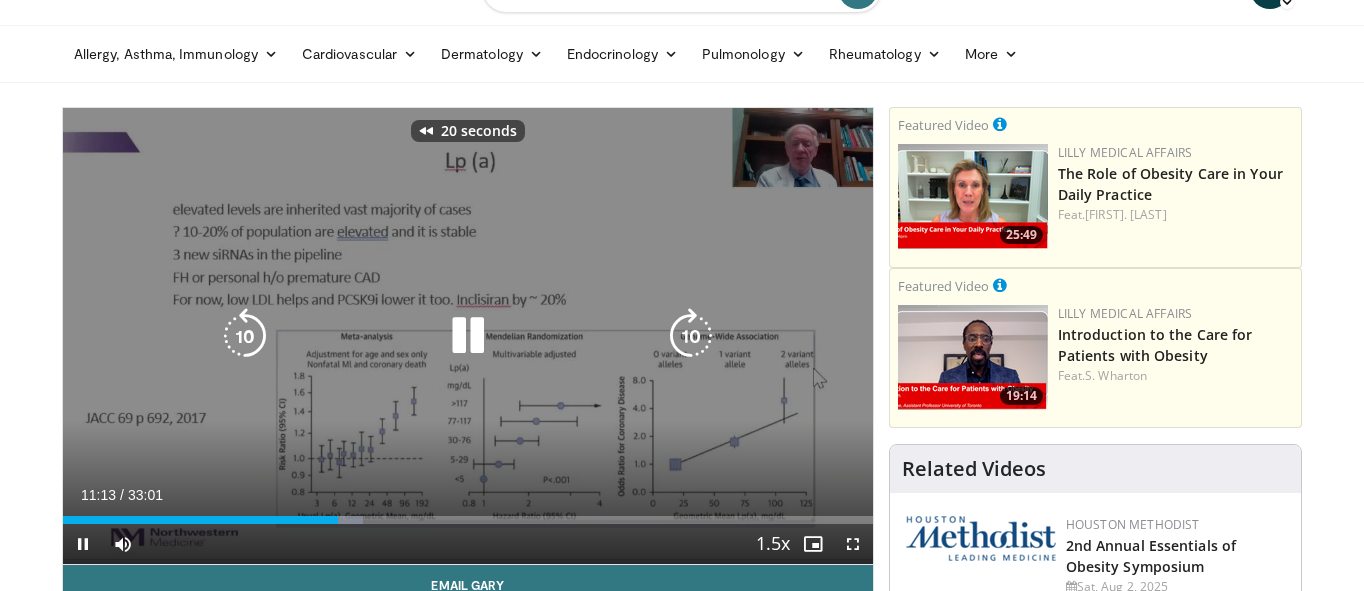 click at bounding box center [245, 336] 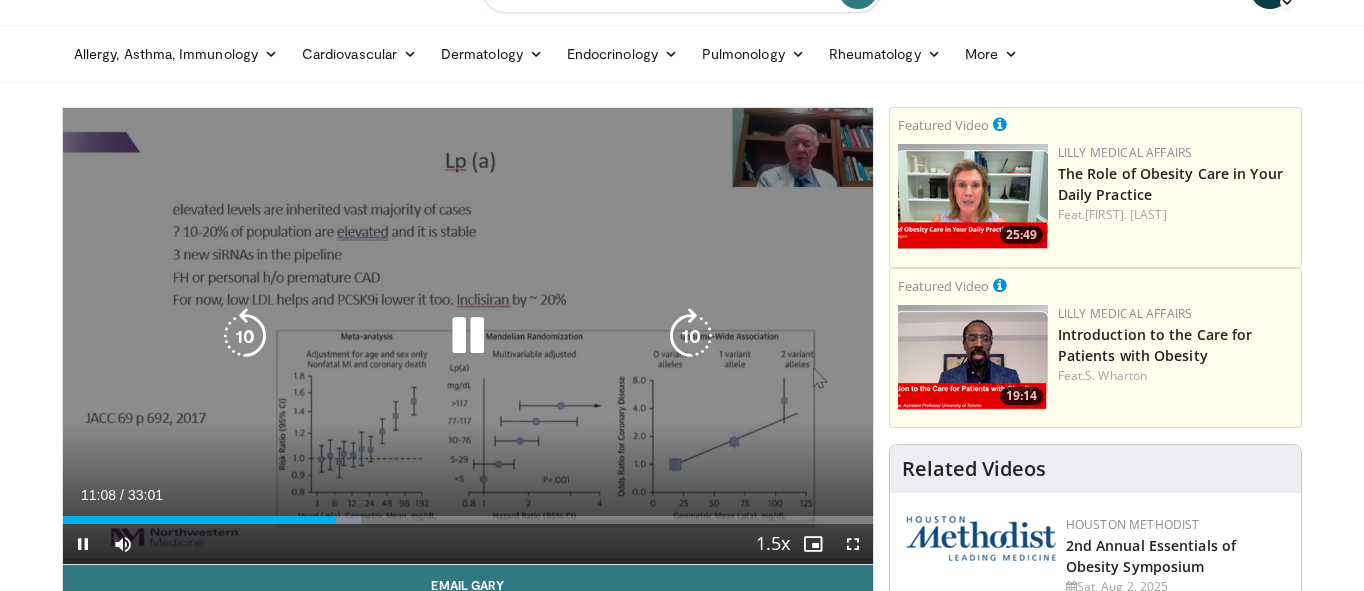 click at bounding box center [245, 336] 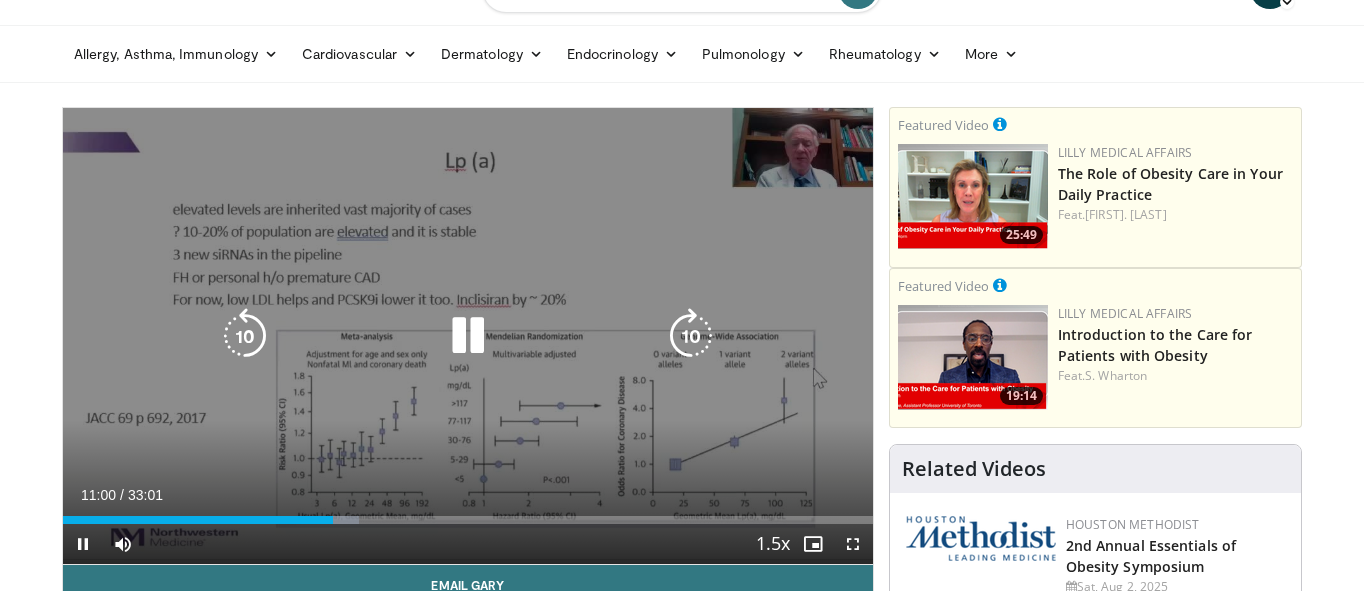 click at bounding box center (245, 336) 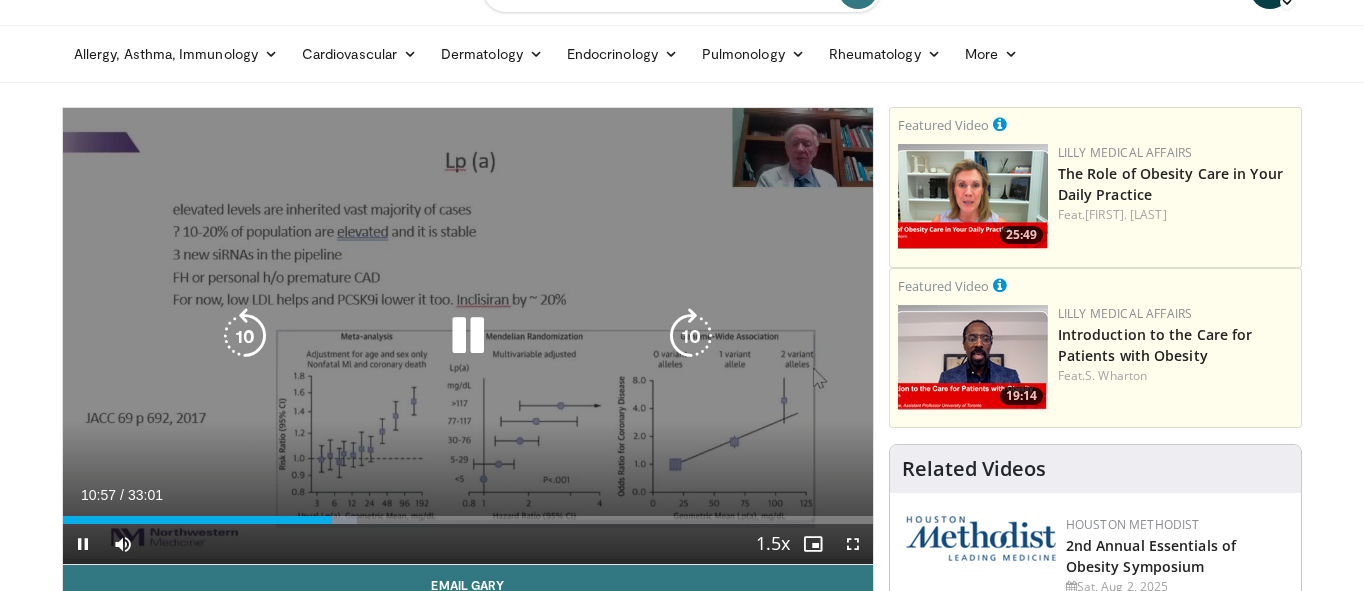 click at bounding box center (245, 336) 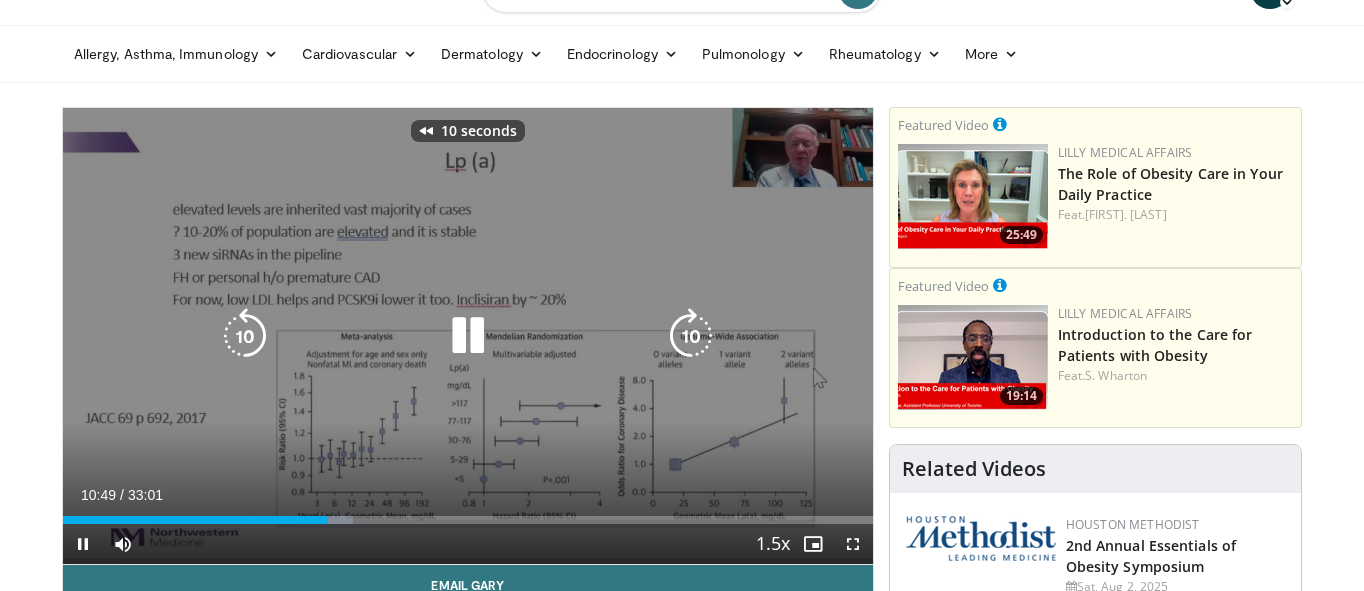 click at bounding box center [245, 336] 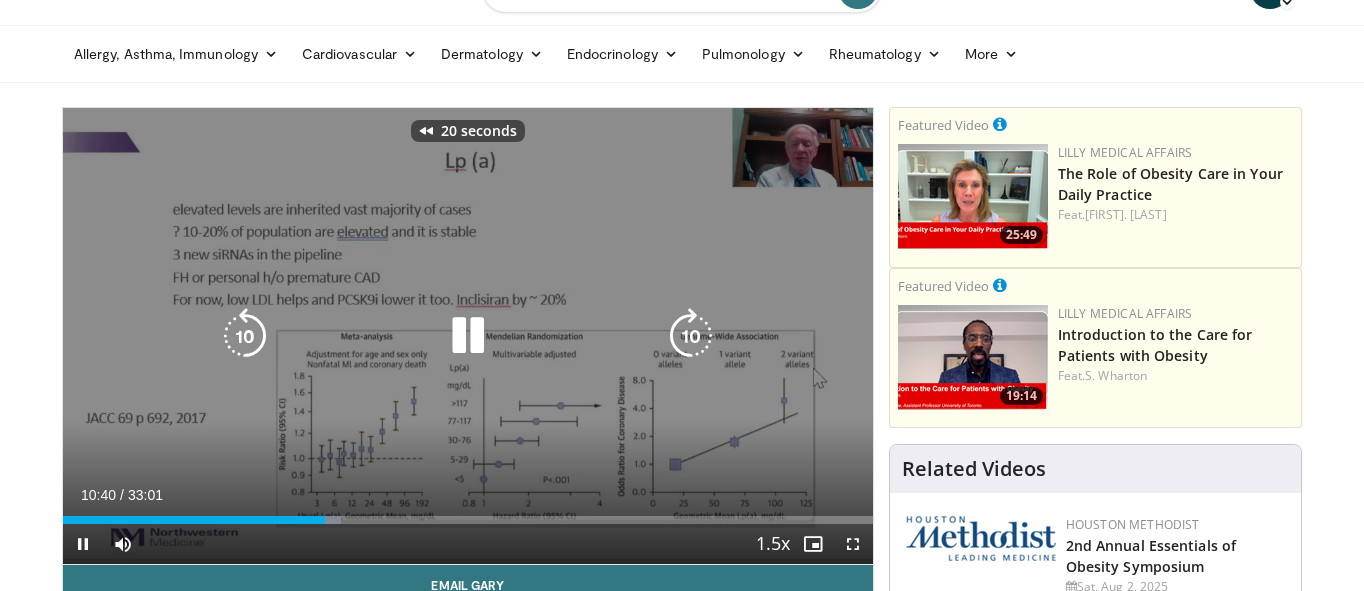 click at bounding box center (245, 336) 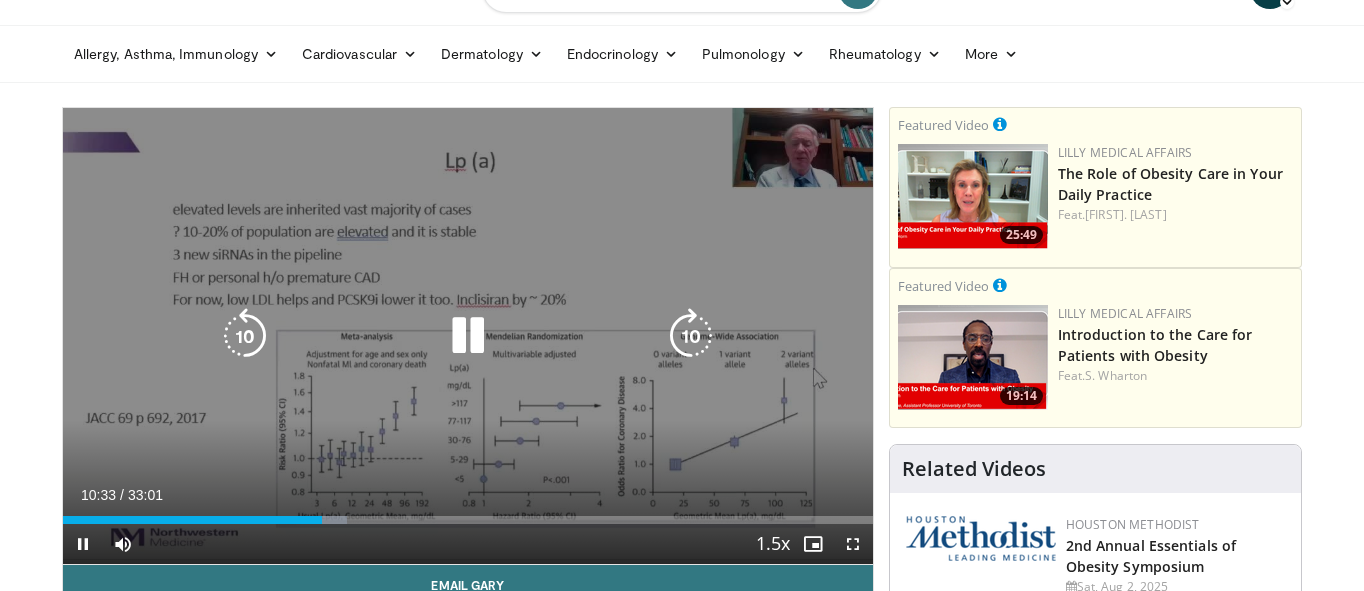 click at bounding box center (245, 336) 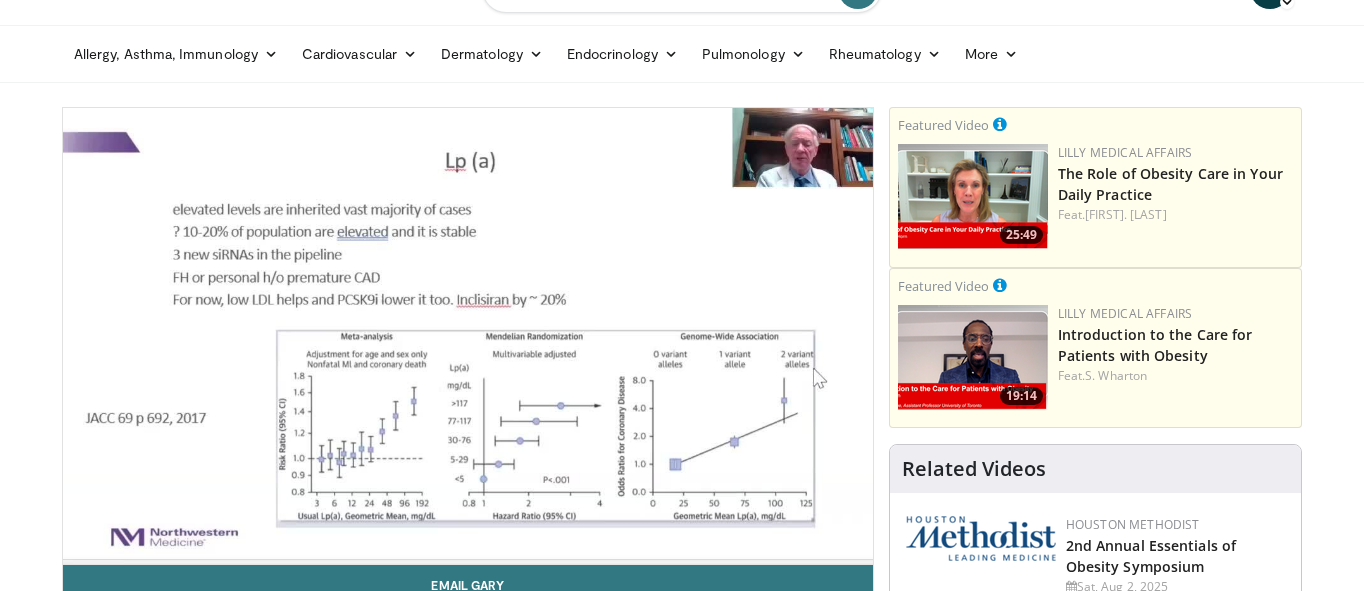 click on "10 seconds
Tap to unmute" at bounding box center [468, 336] 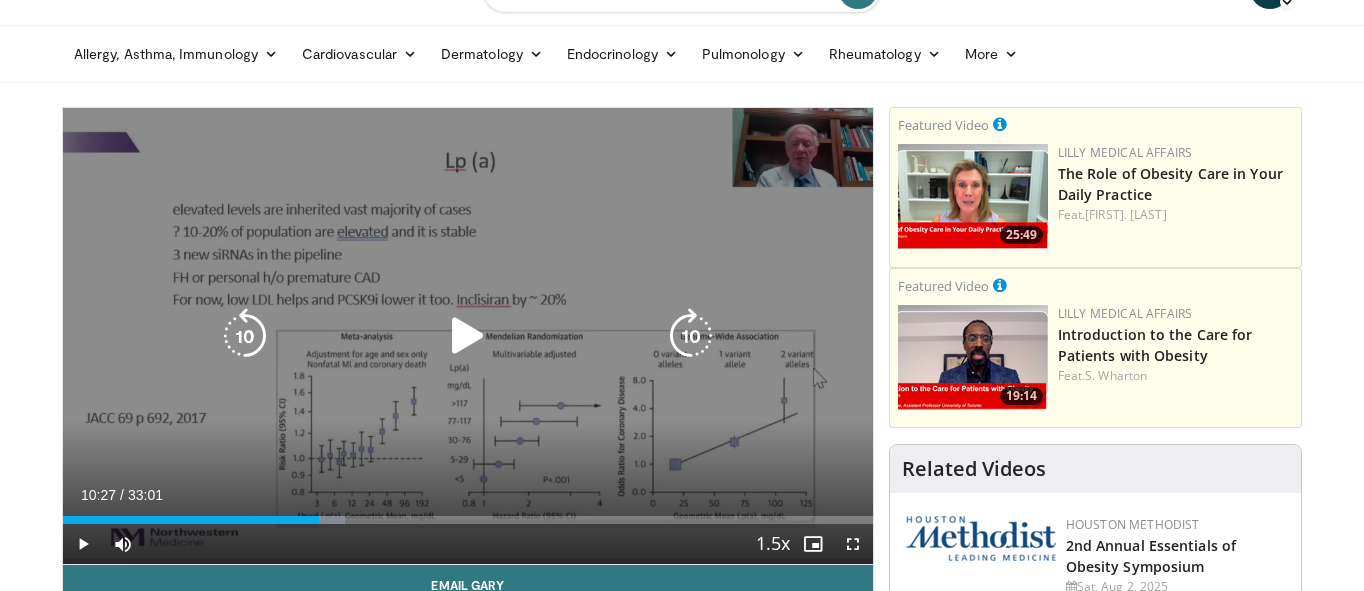 click at bounding box center [245, 336] 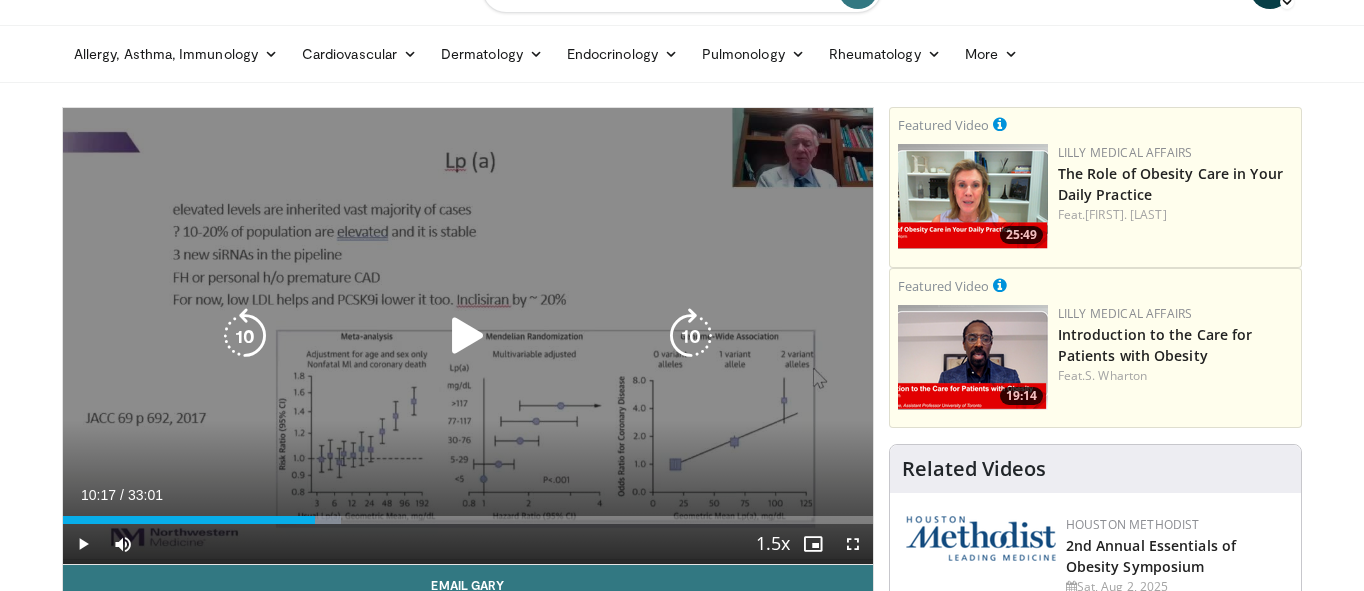click at bounding box center (468, 336) 